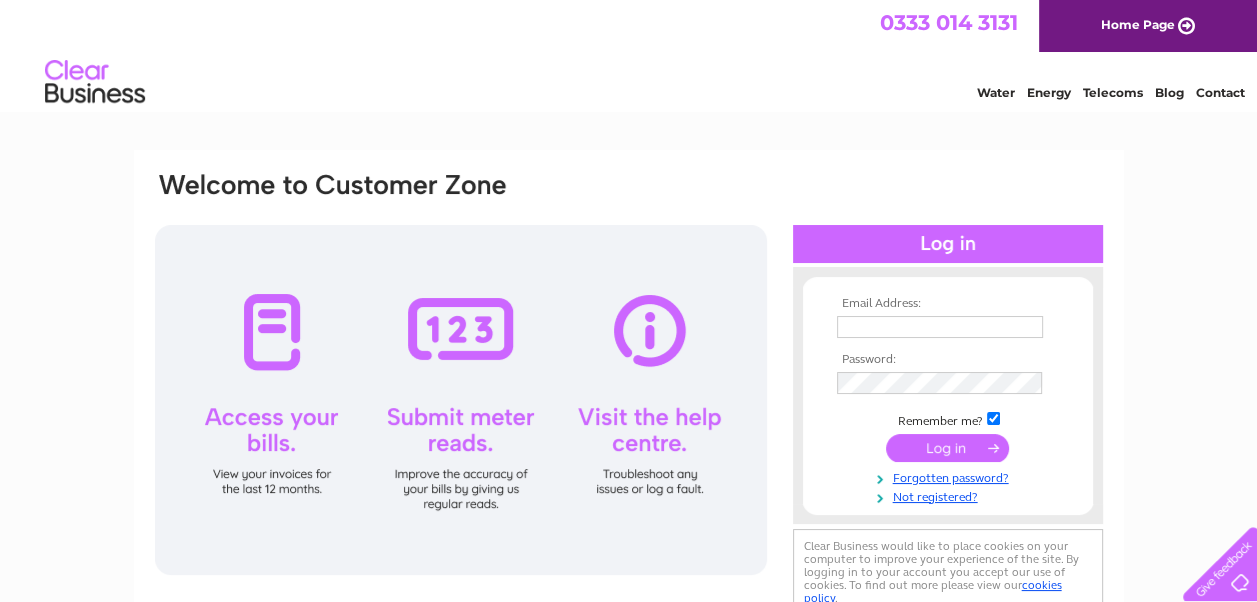 scroll, scrollTop: 0, scrollLeft: 0, axis: both 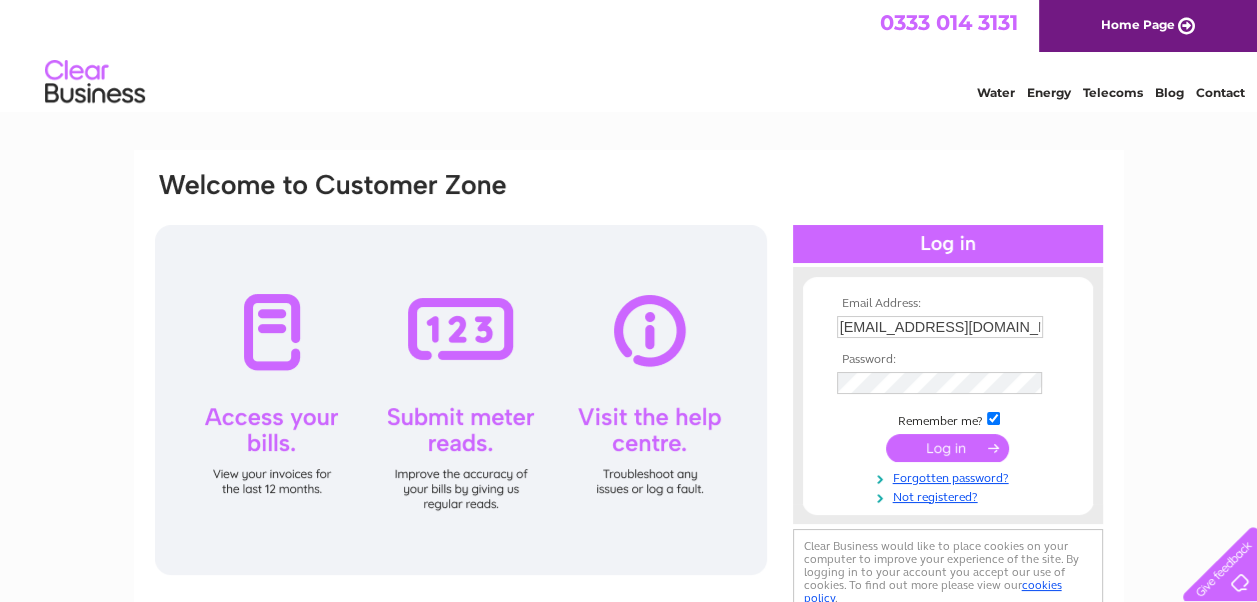 click at bounding box center [947, 448] 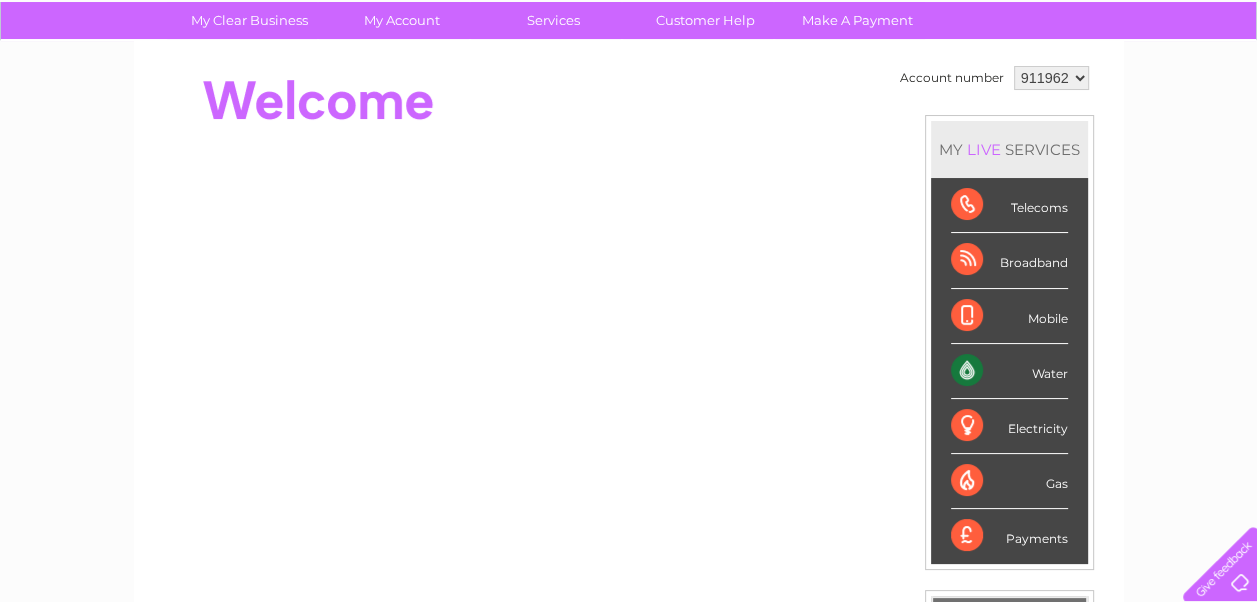 scroll, scrollTop: 0, scrollLeft: 0, axis: both 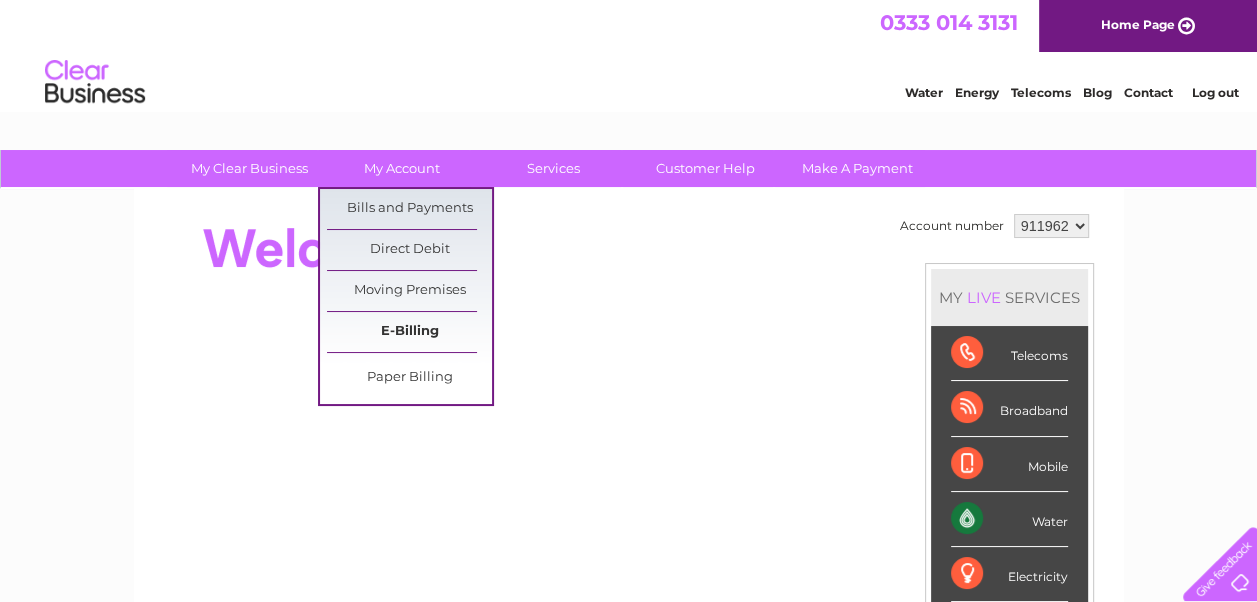 click on "E-Billing" at bounding box center [409, 332] 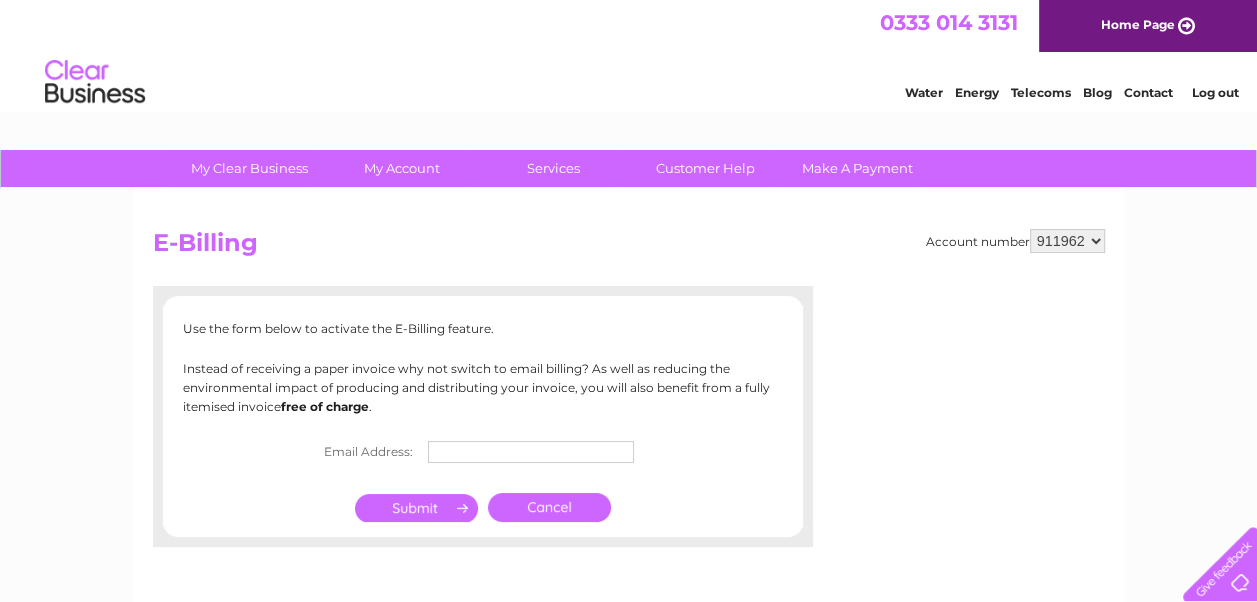 scroll, scrollTop: 0, scrollLeft: 0, axis: both 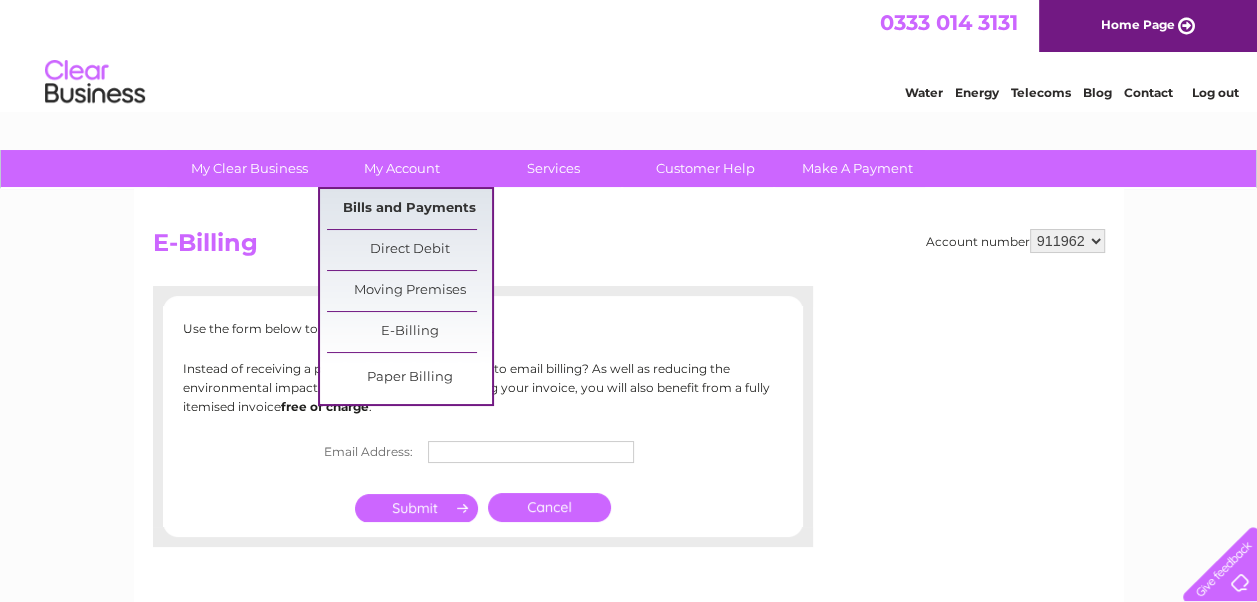 click on "Bills and Payments" at bounding box center [409, 209] 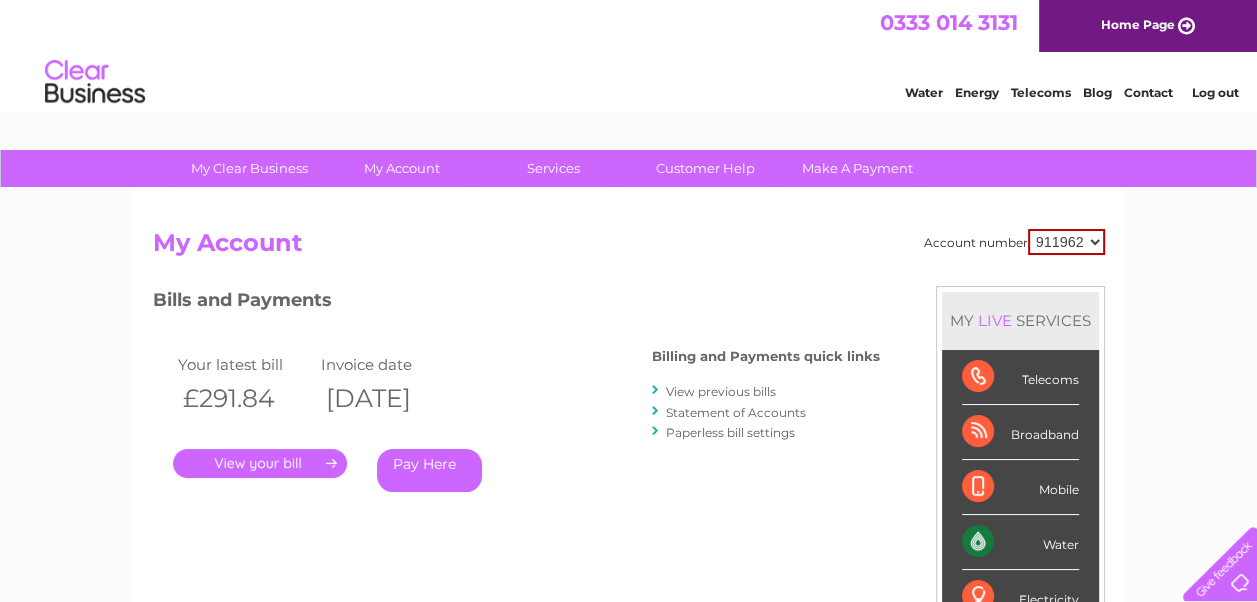 scroll, scrollTop: 0, scrollLeft: 0, axis: both 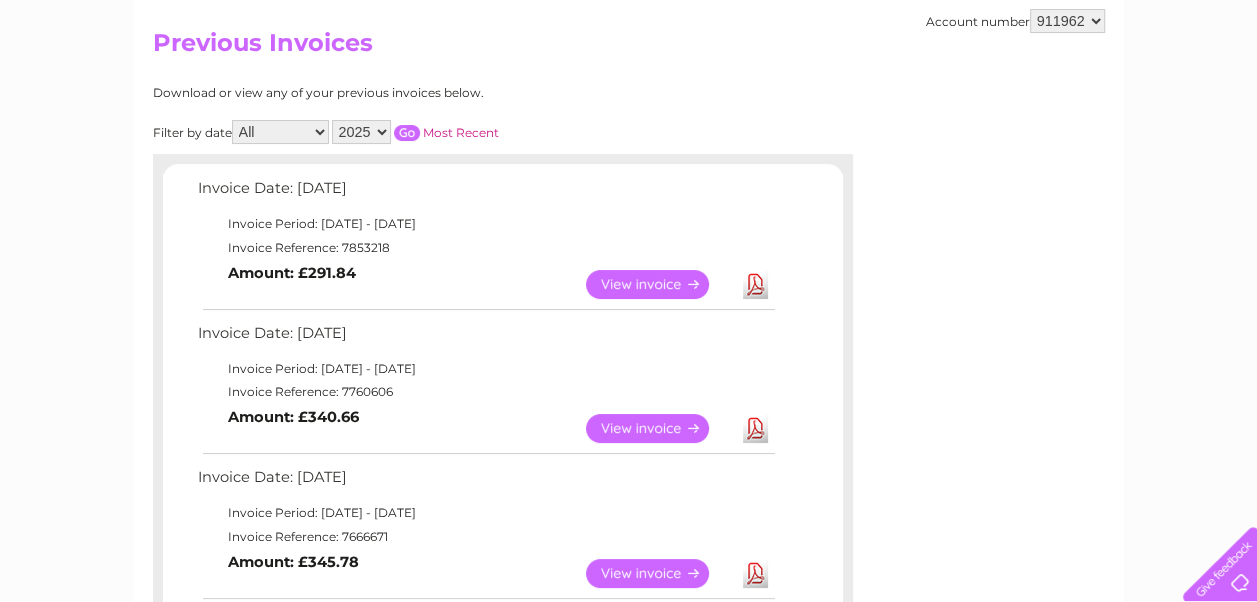 click on "View" at bounding box center [659, 284] 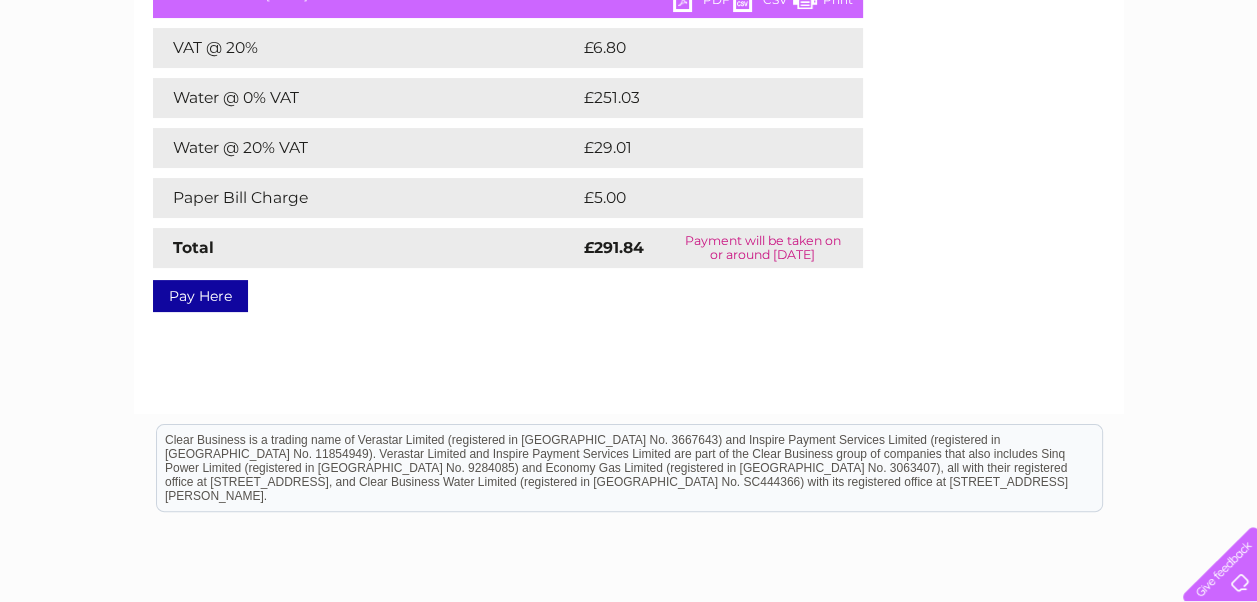 scroll, scrollTop: 300, scrollLeft: 0, axis: vertical 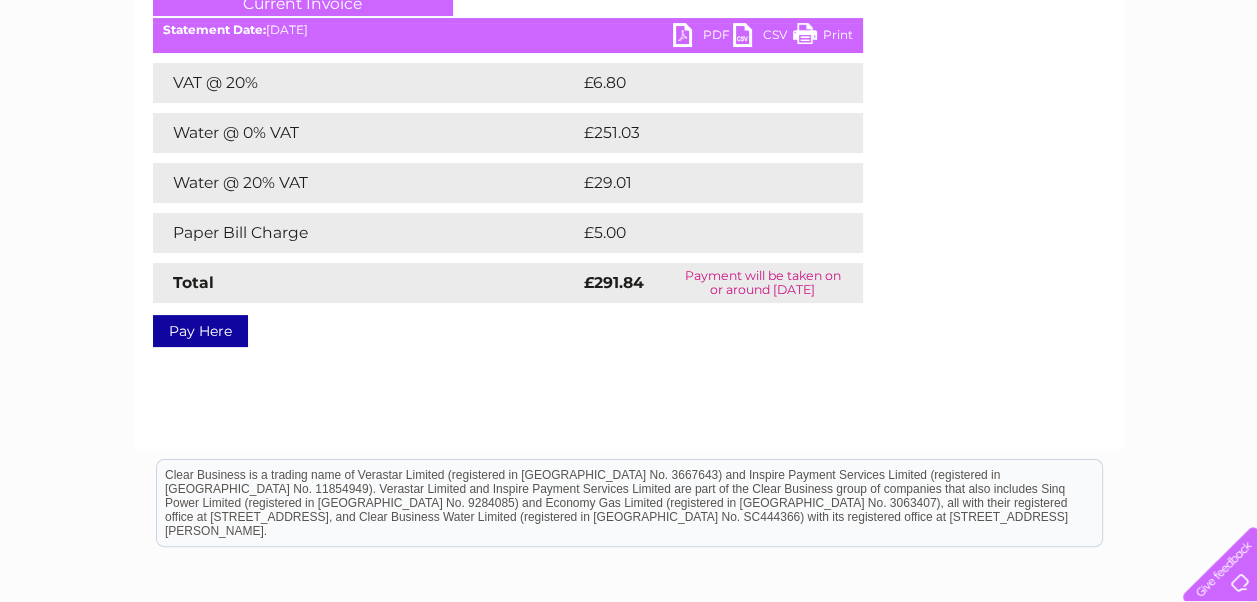 click on "Pay Here" at bounding box center (200, 331) 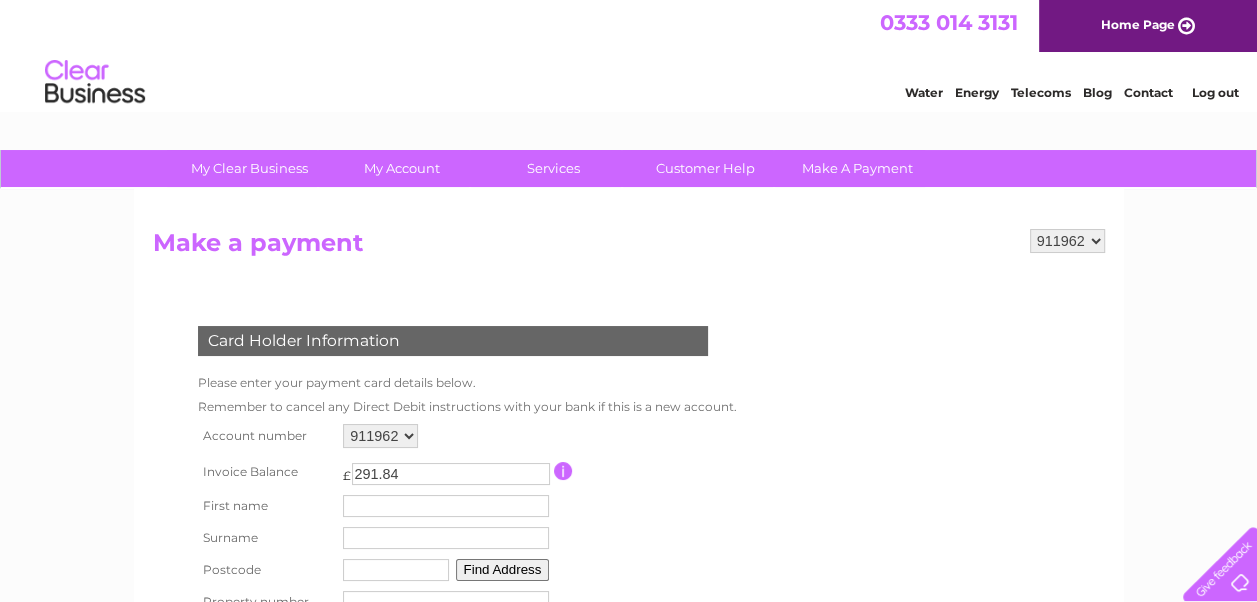 scroll, scrollTop: 0, scrollLeft: 0, axis: both 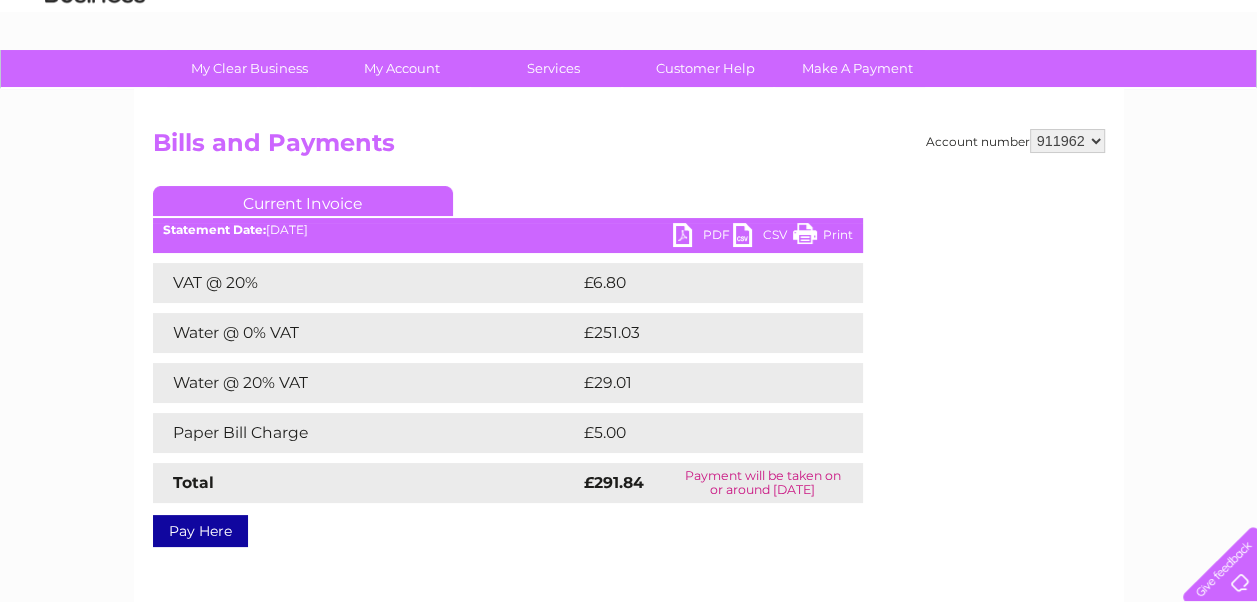 click on "PDF" at bounding box center (703, 237) 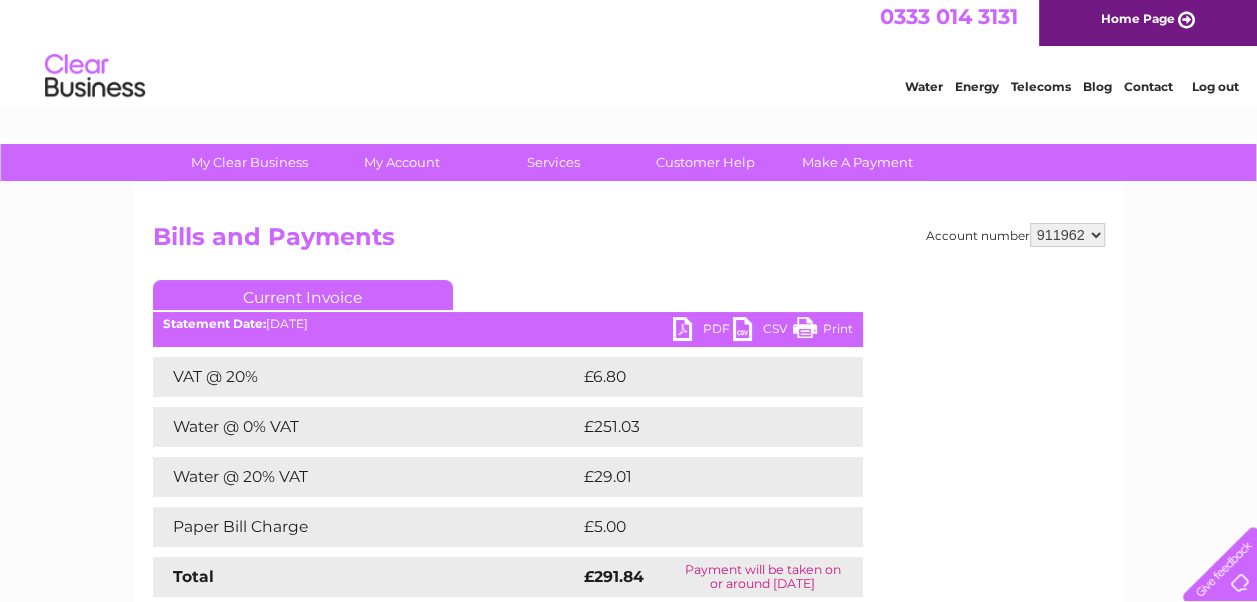 scroll, scrollTop: 0, scrollLeft: 0, axis: both 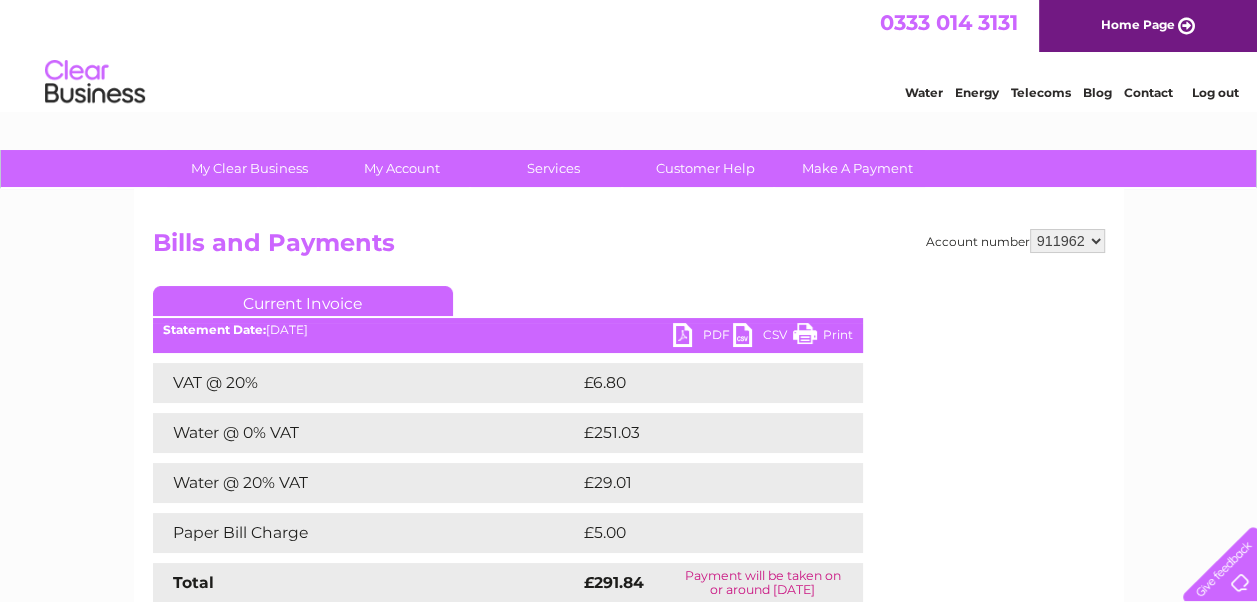 click on "Log out" at bounding box center [1214, 92] 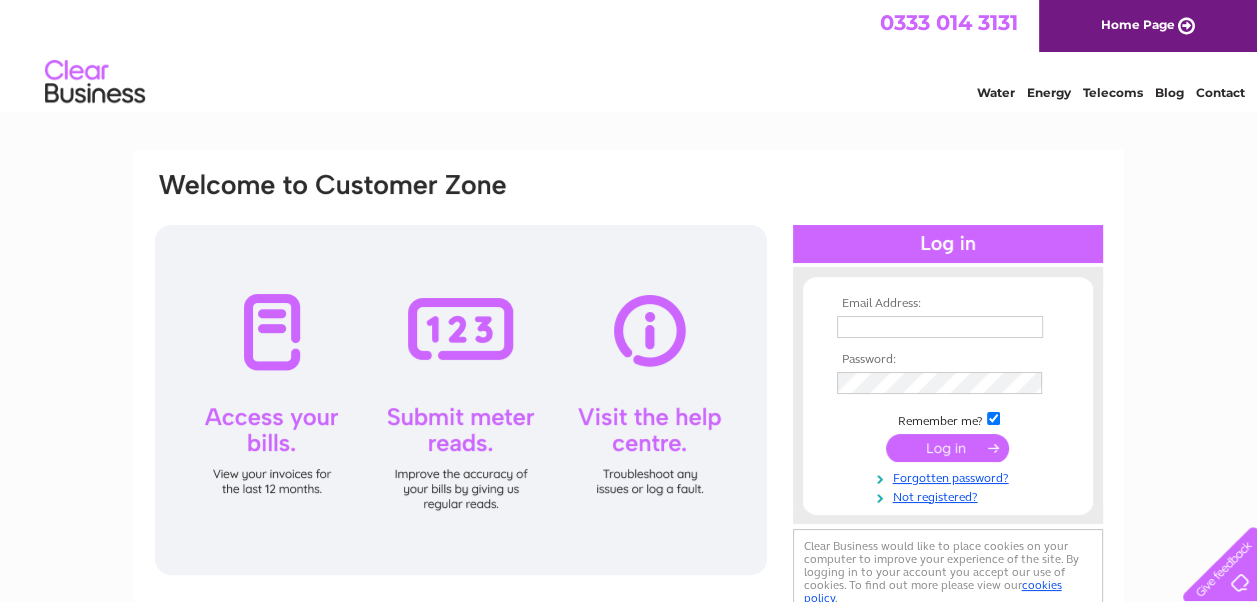 scroll, scrollTop: 0, scrollLeft: 0, axis: both 